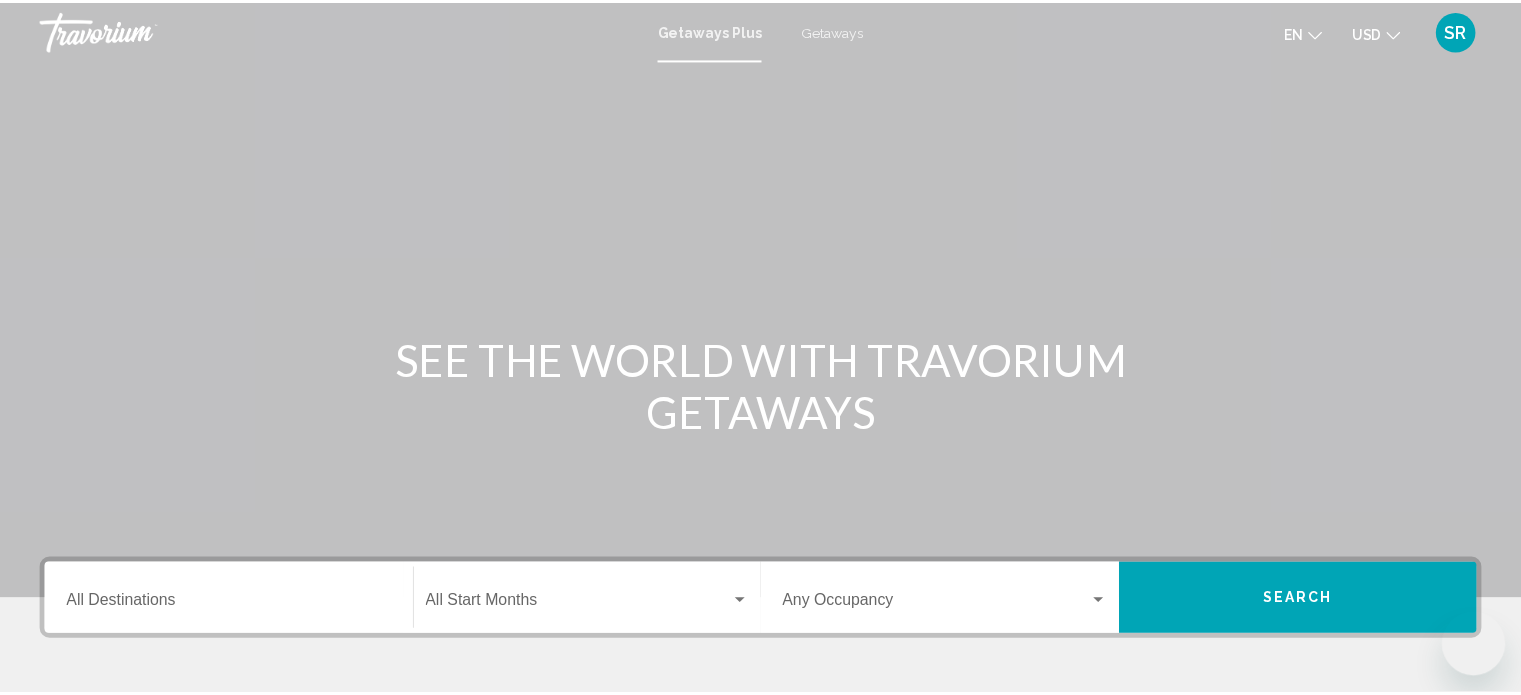 scroll, scrollTop: 0, scrollLeft: 0, axis: both 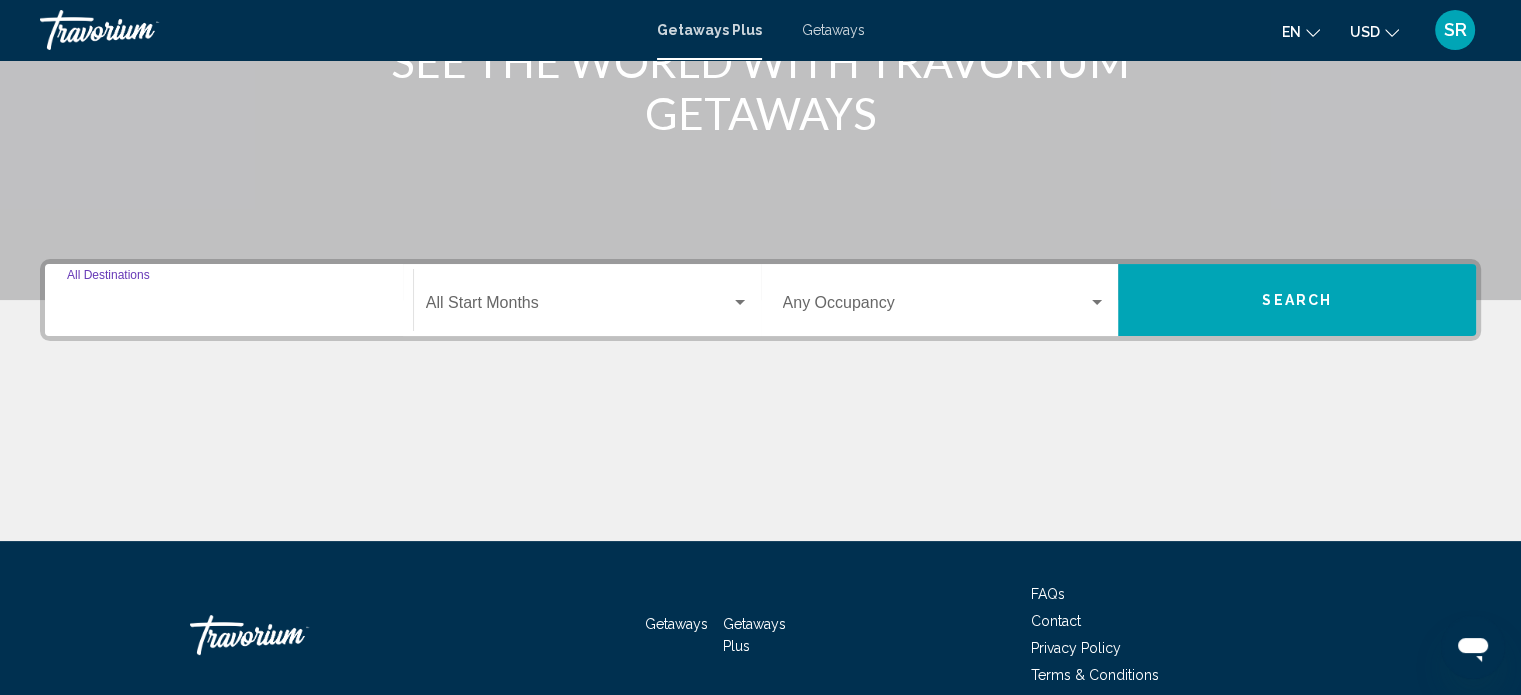 click on "Destination All Destinations" at bounding box center (229, 307) 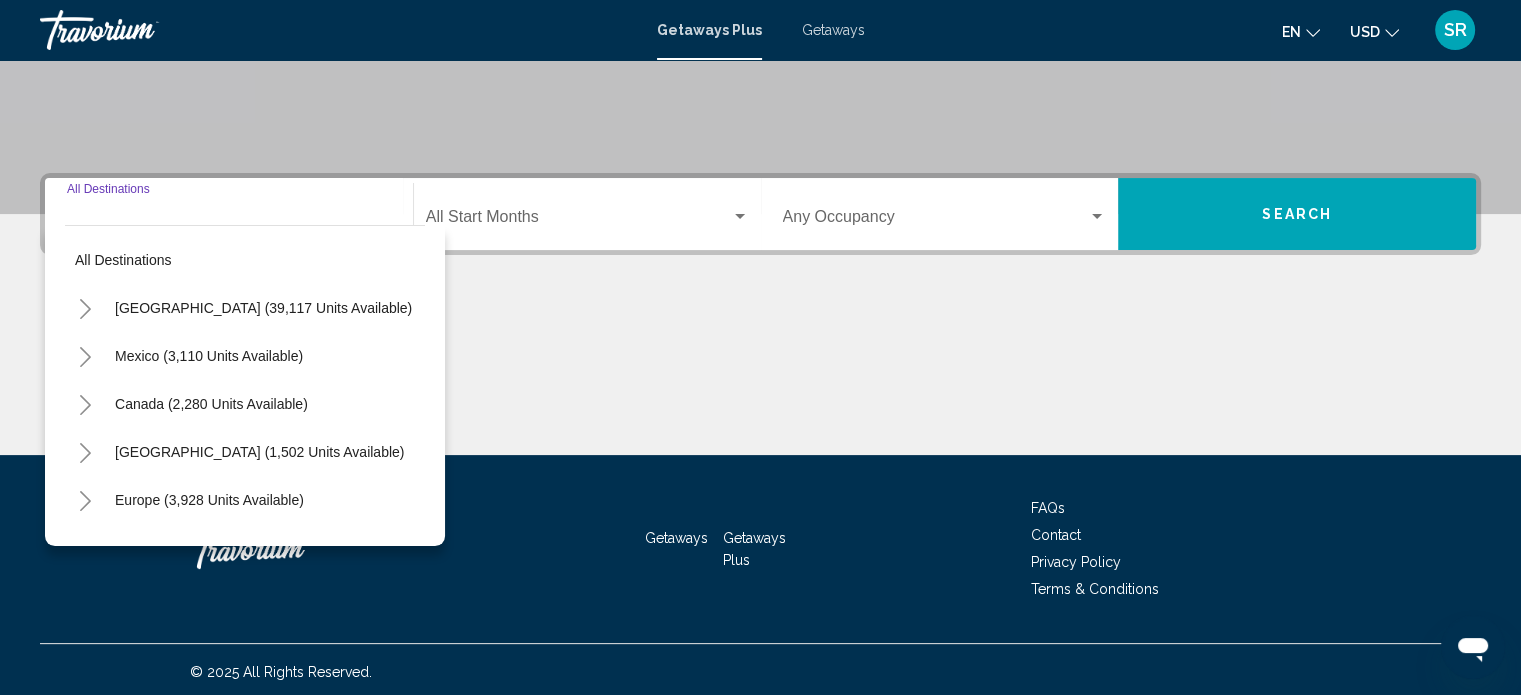 scroll, scrollTop: 390, scrollLeft: 0, axis: vertical 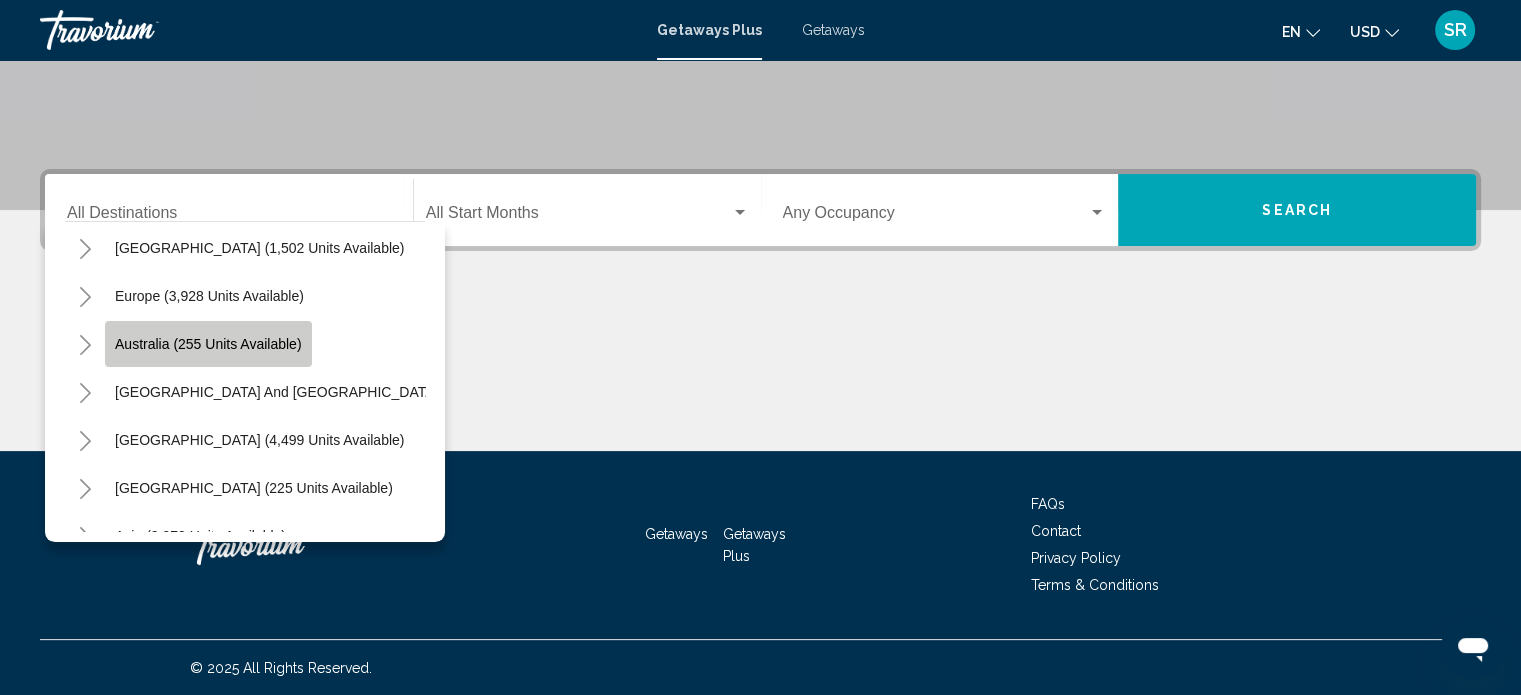 click on "Australia (255 units available)" 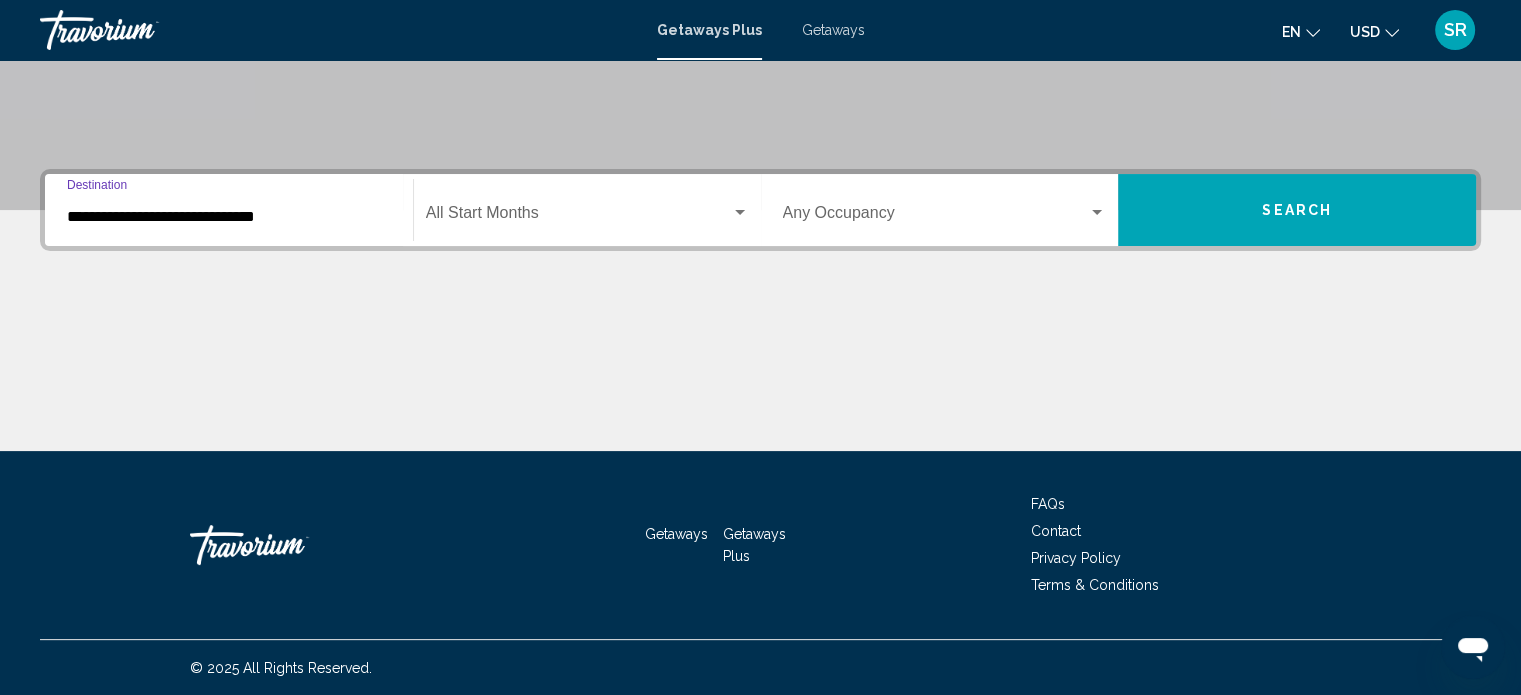 click at bounding box center [740, 212] 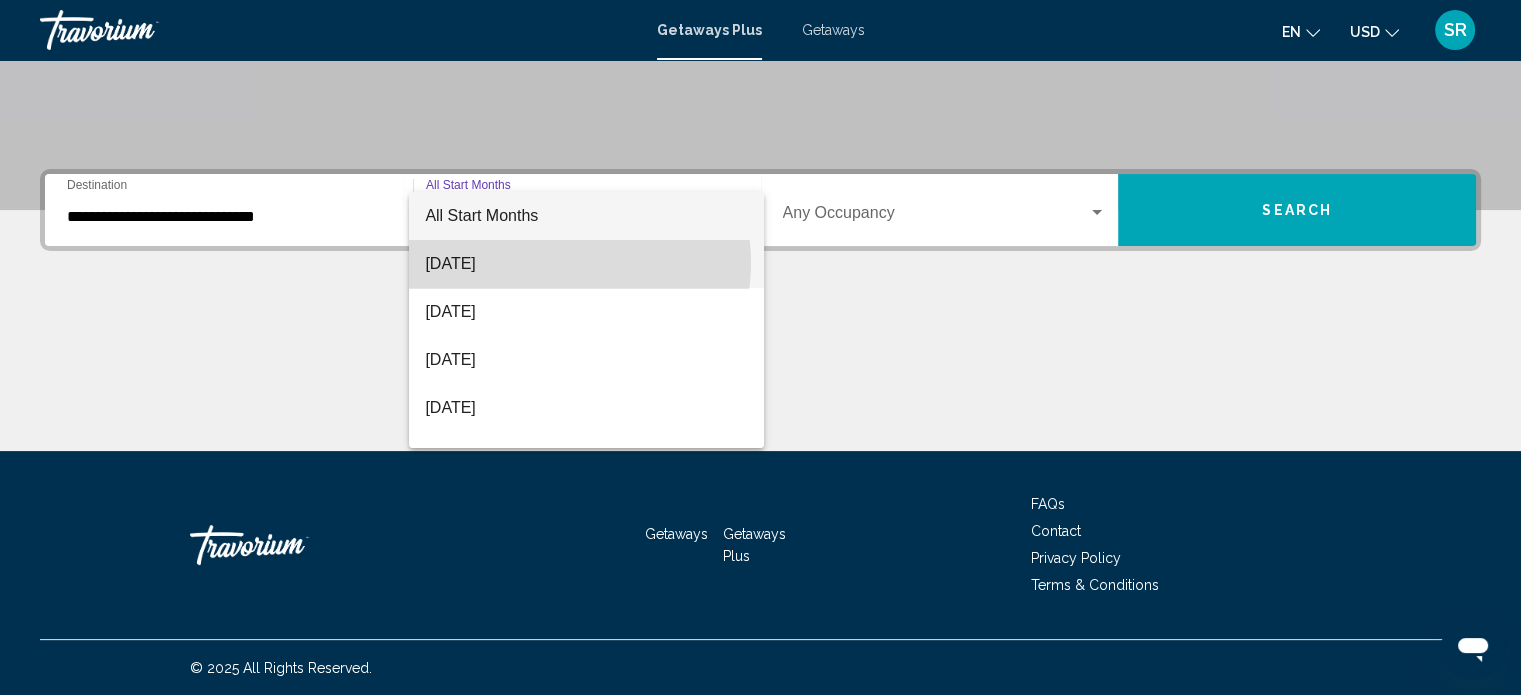 click on "[DATE]" at bounding box center [586, 264] 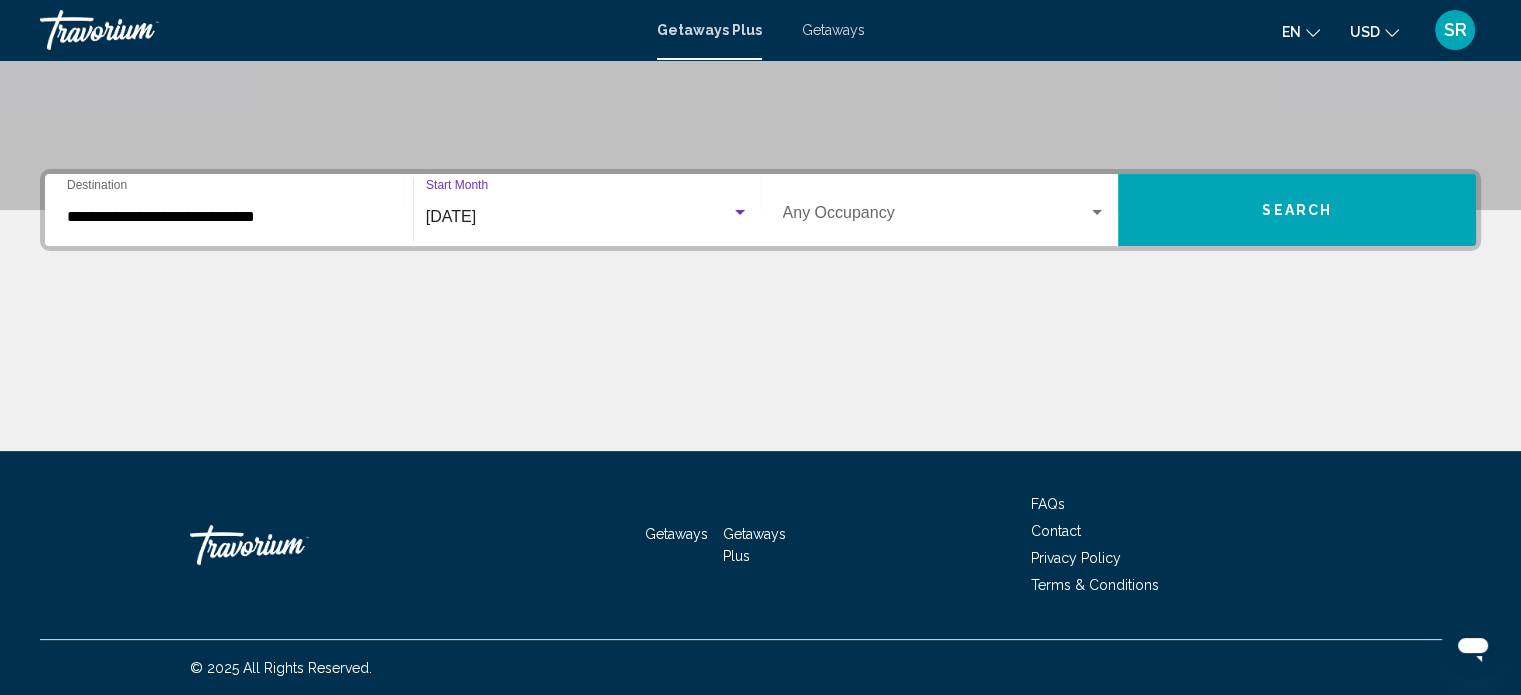 click at bounding box center (1097, 212) 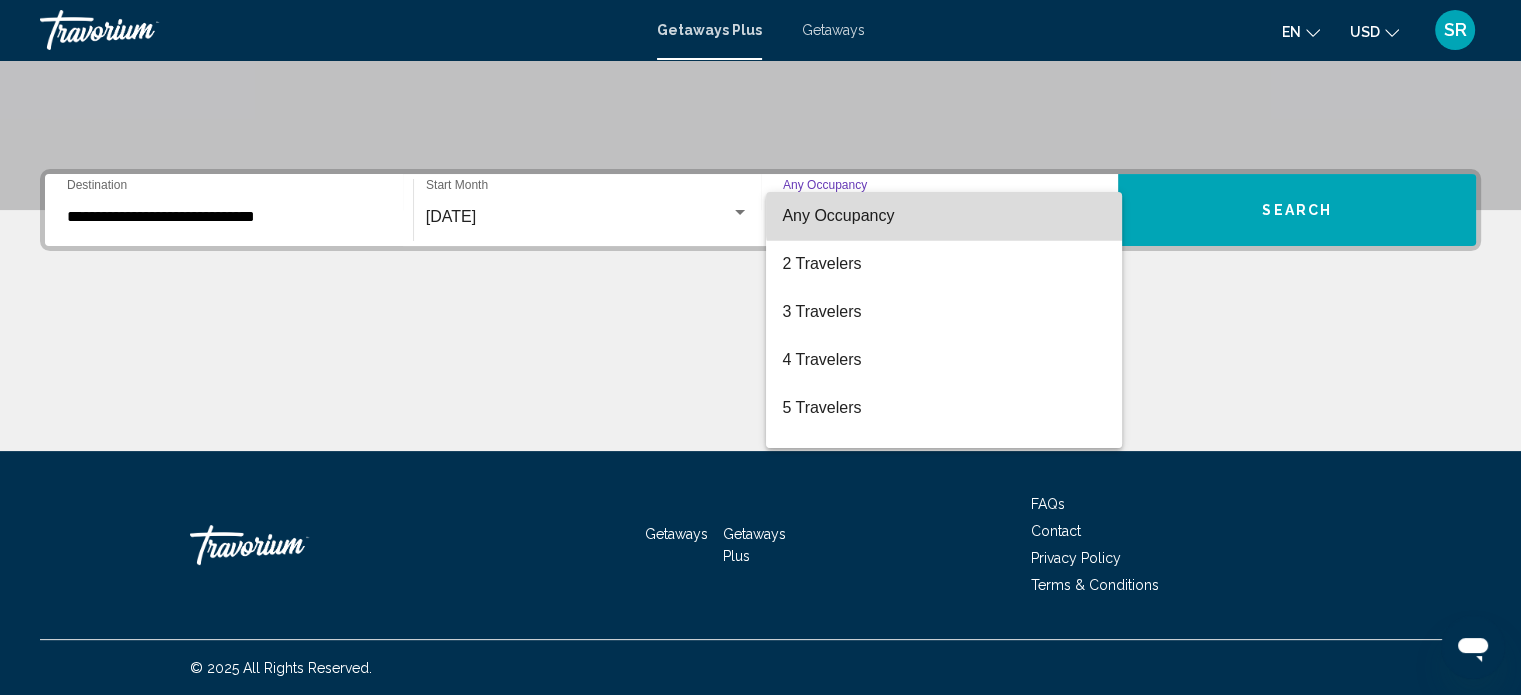 click on "Any Occupancy" at bounding box center (944, 216) 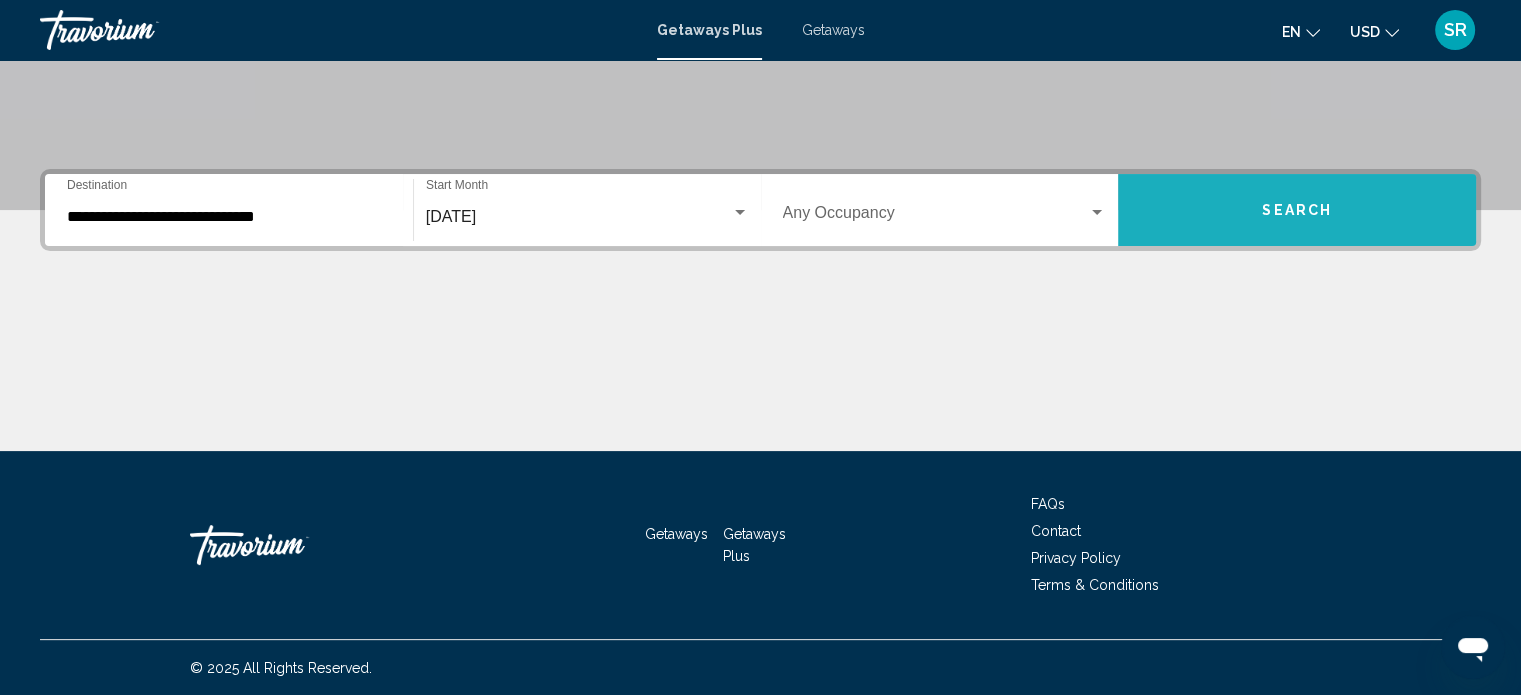 click on "Search" at bounding box center [1297, 211] 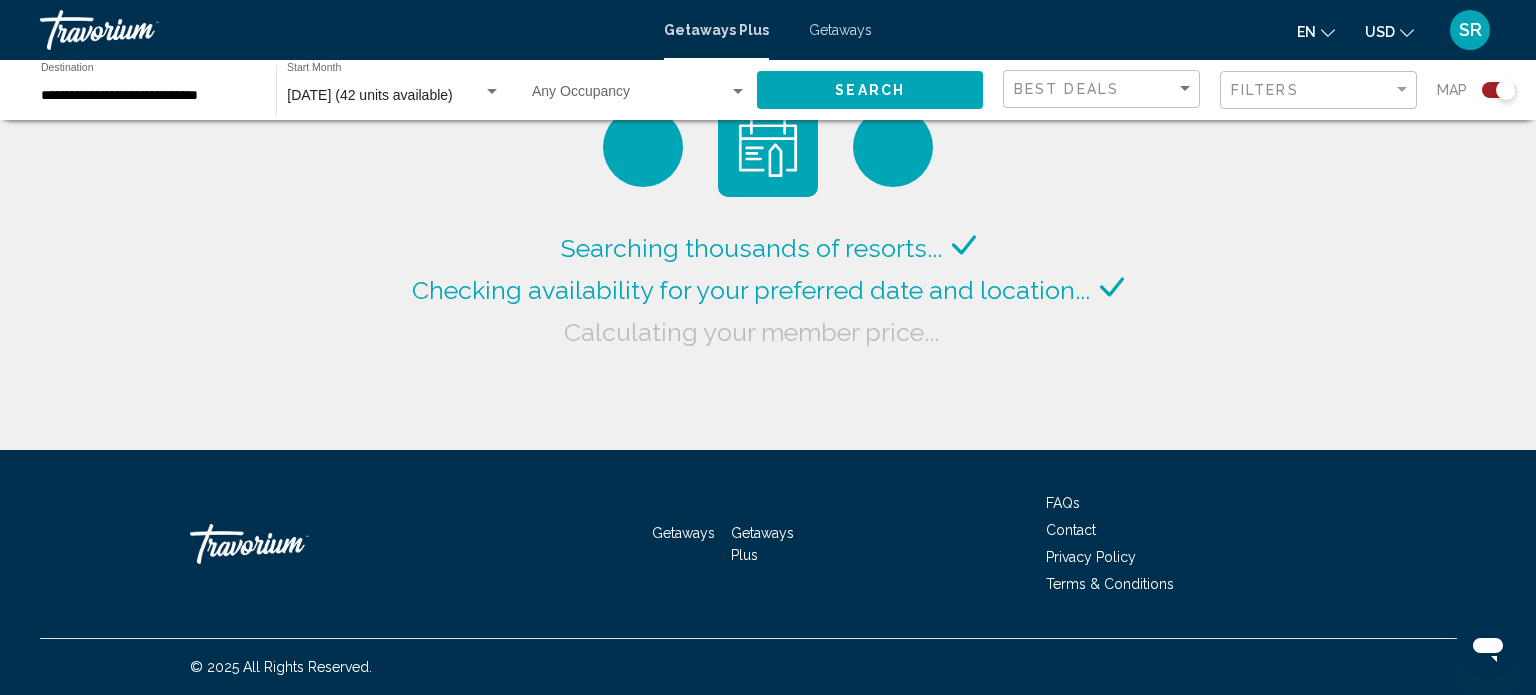 click 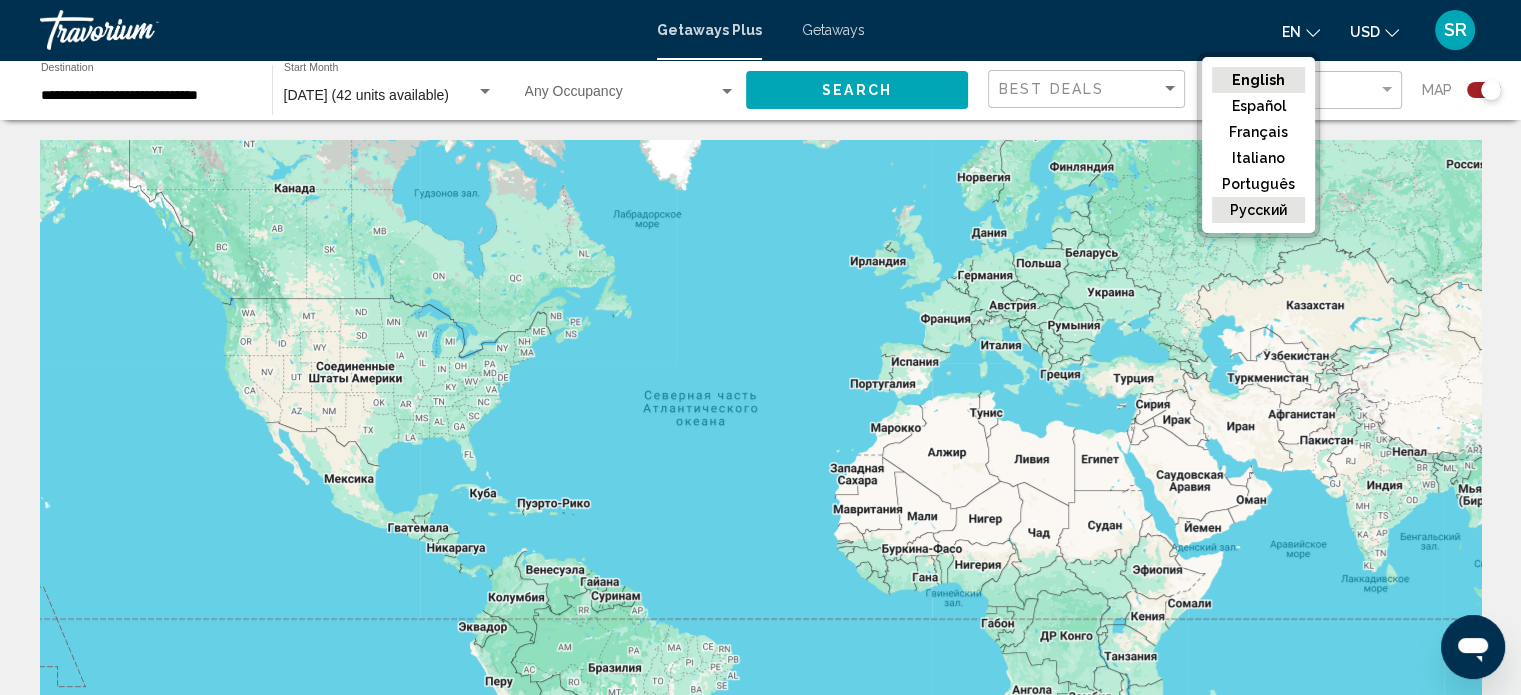 click on "русский" 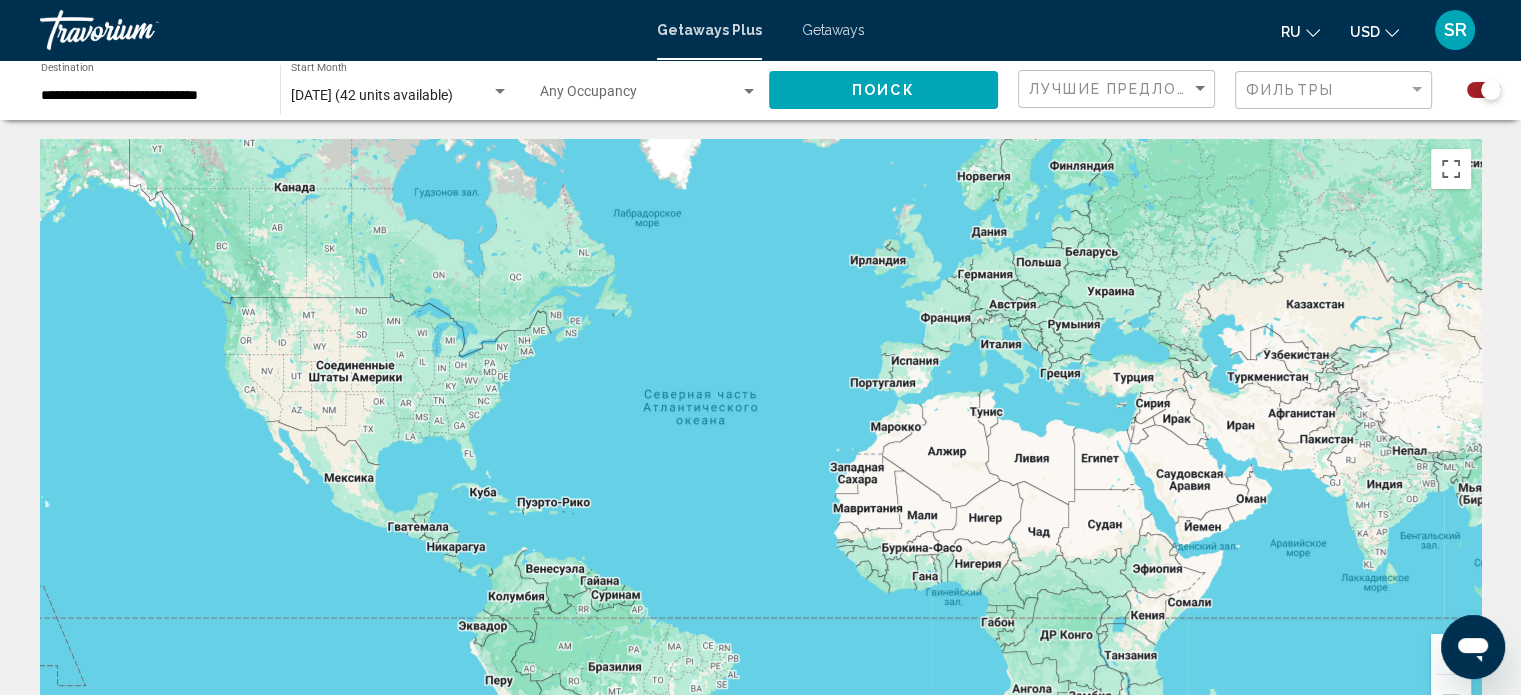 scroll, scrollTop: 0, scrollLeft: 0, axis: both 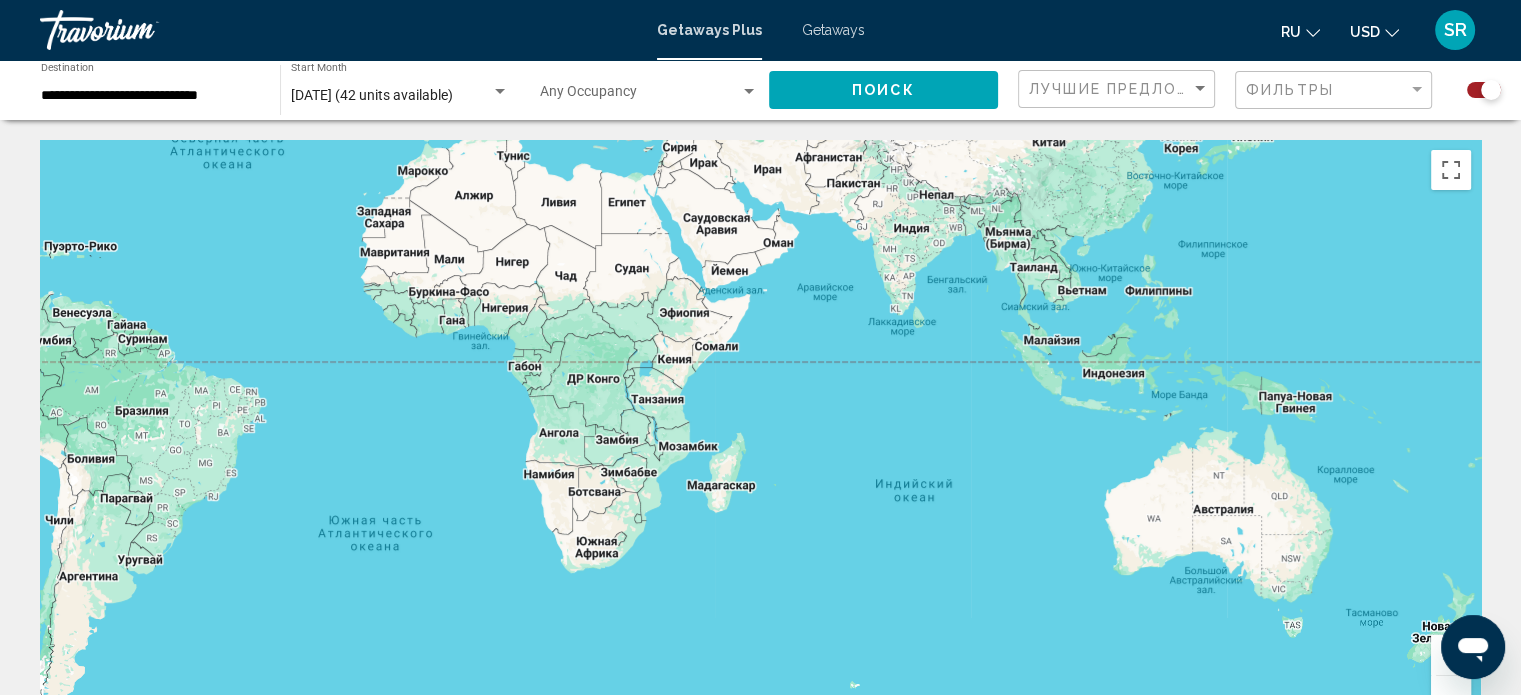 drag, startPoint x: 1308, startPoint y: 424, endPoint x: 809, endPoint y: 179, distance: 555.90106 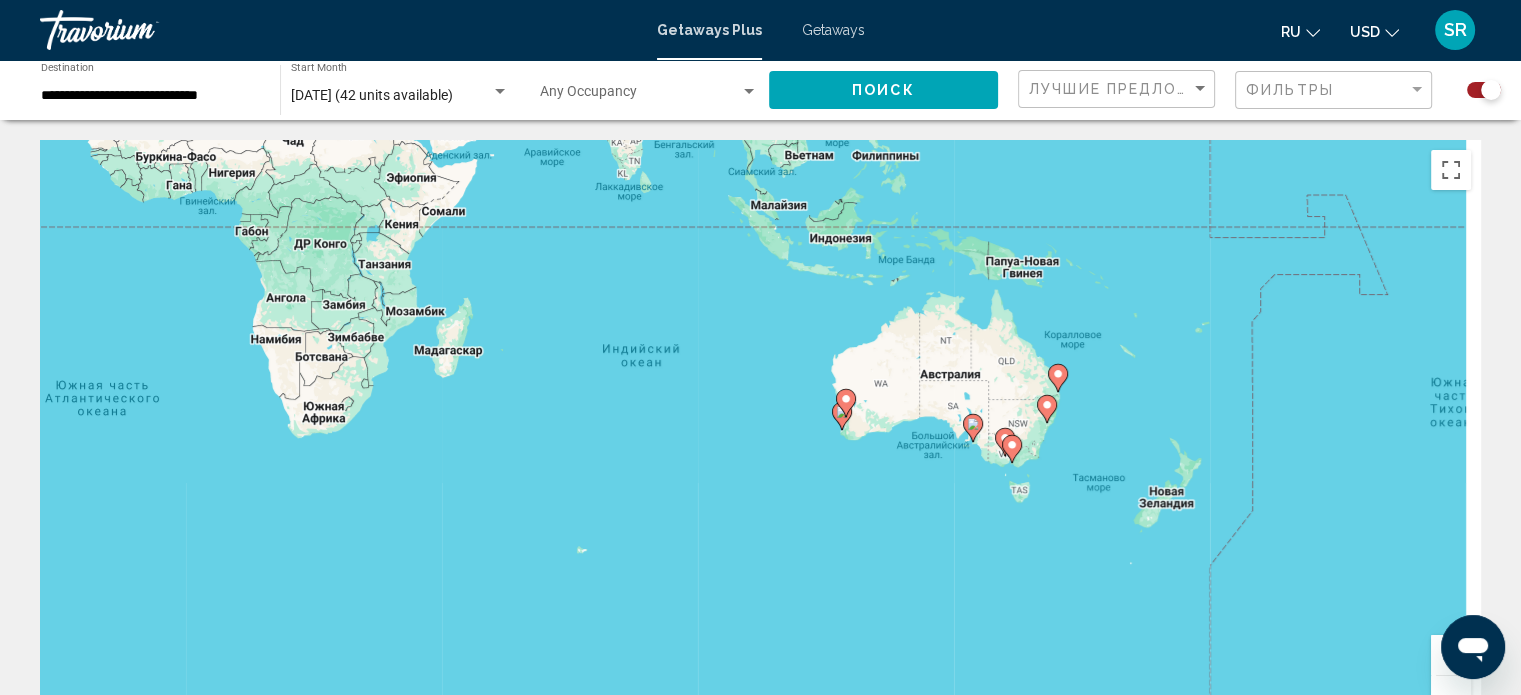 drag, startPoint x: 1036, startPoint y: 360, endPoint x: 839, endPoint y: 287, distance: 210.09045 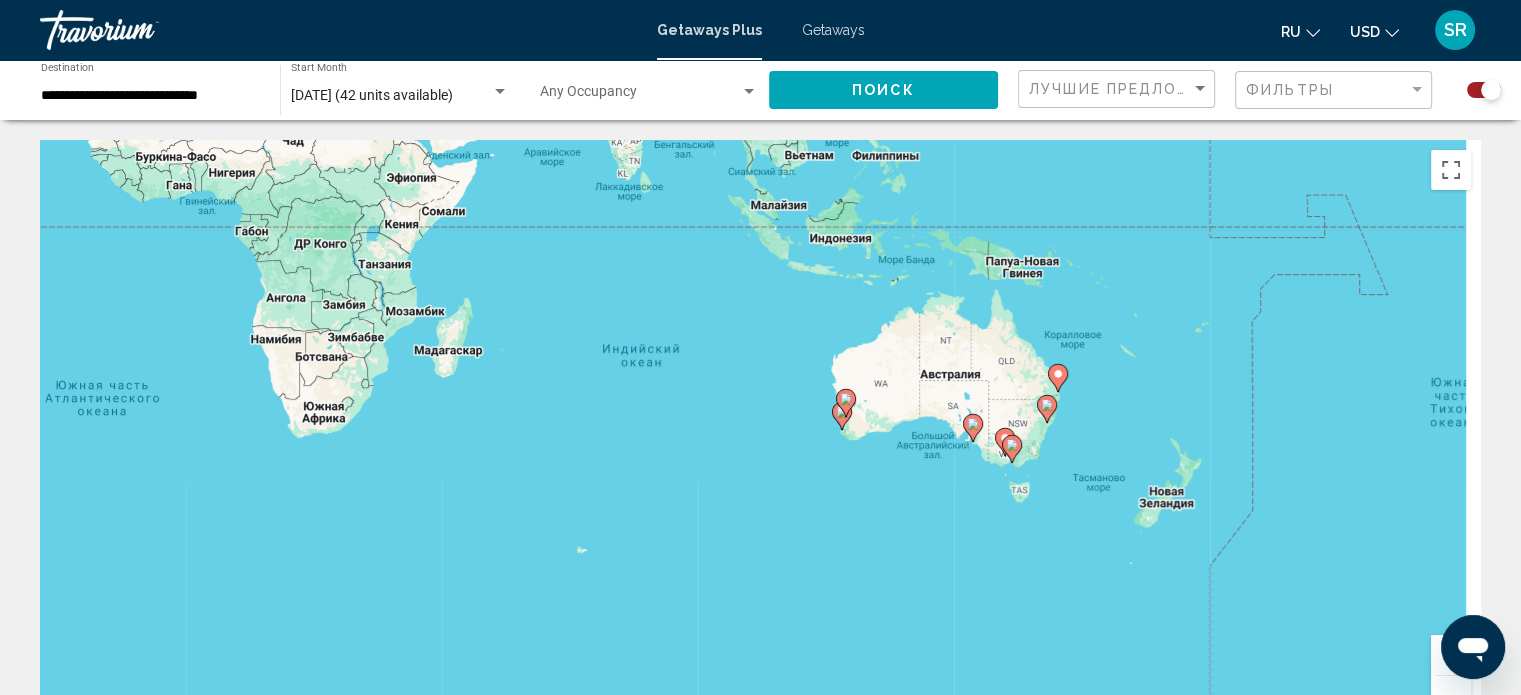 click on "Для навигации используйте клавиши со стрелками. Чтобы активировать перетаскивание с помощью клавиатуры, нажмите Alt + Ввод. После этого перемещайте маркер, используя клавиши со стрелками. Чтобы завершить перетаскивание, нажмите клавишу Ввод. Чтобы отменить действие, нажмите клавишу Esc." at bounding box center [760, 440] 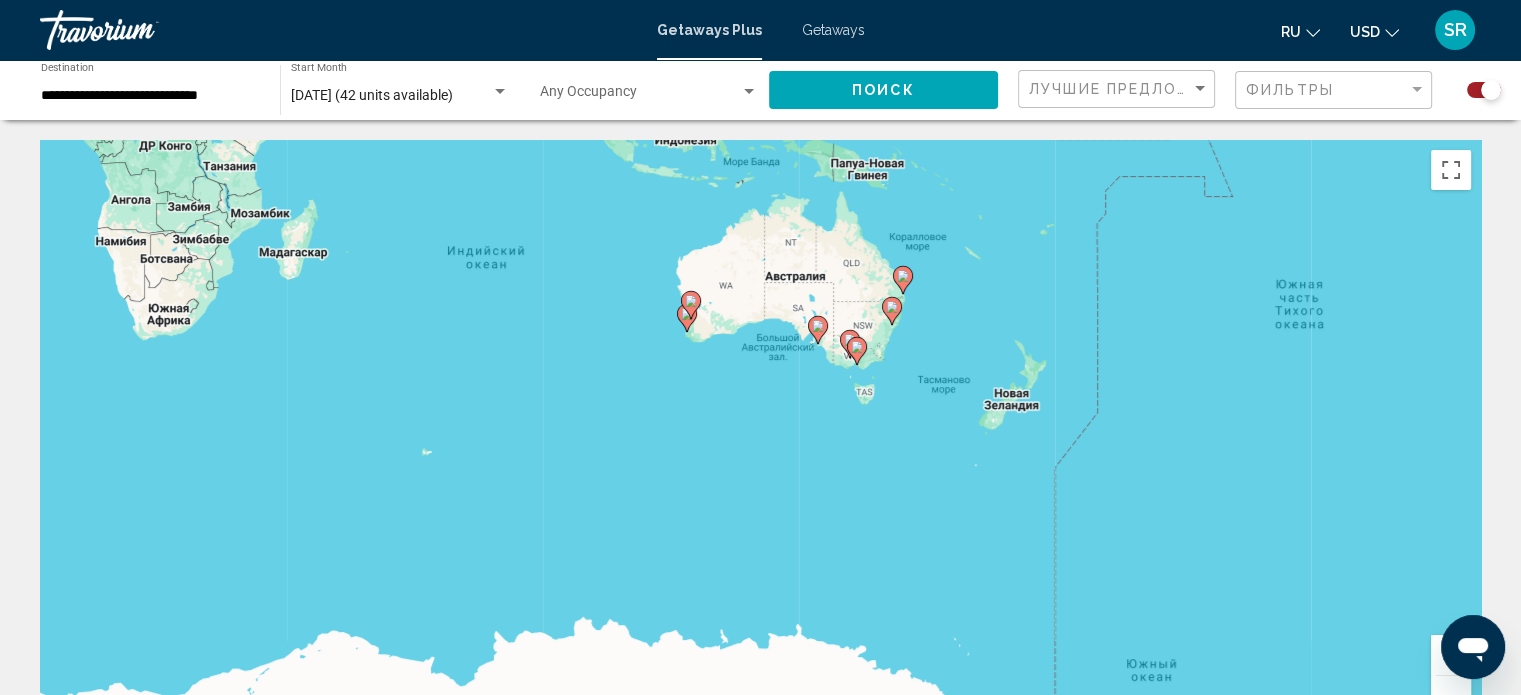 drag, startPoint x: 1123, startPoint y: 431, endPoint x: 984, endPoint y: 309, distance: 184.94594 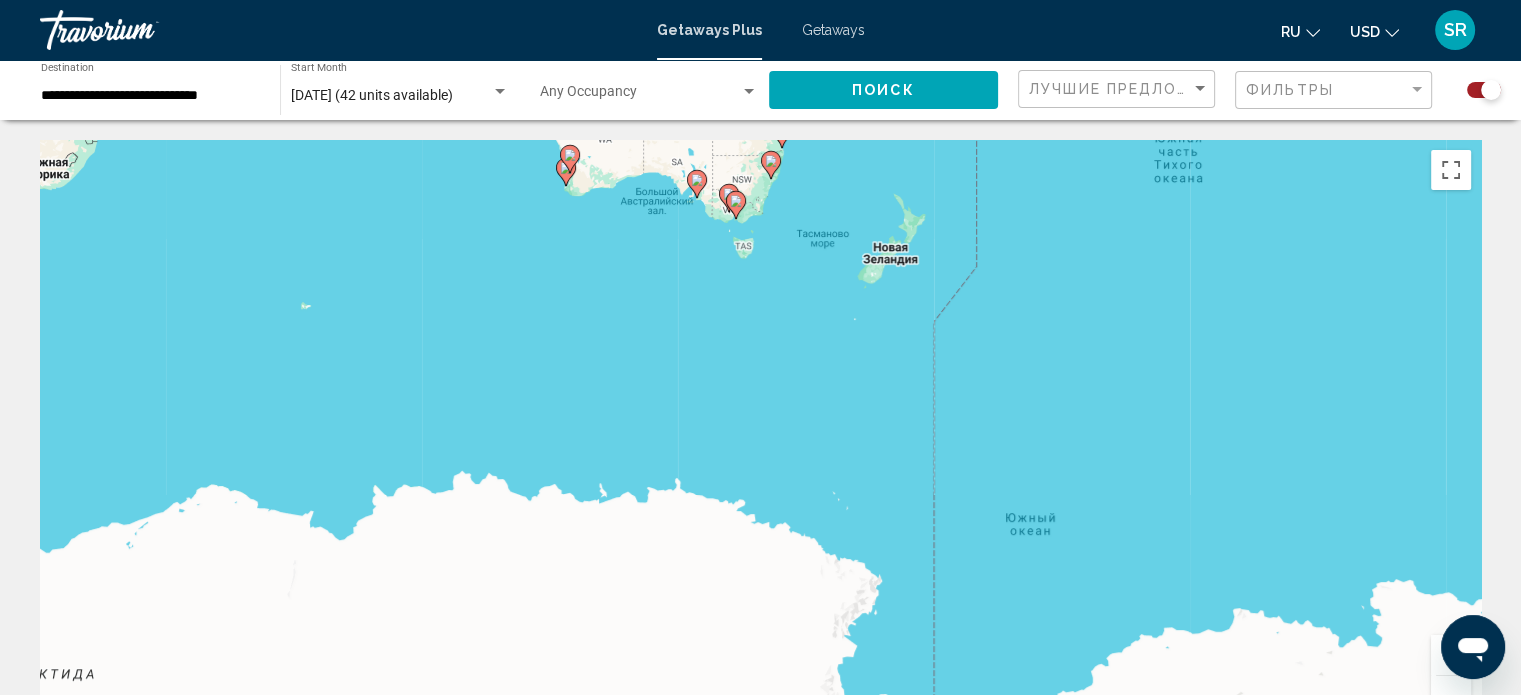 drag, startPoint x: 1213, startPoint y: 421, endPoint x: 1124, endPoint y: 328, distance: 128.72452 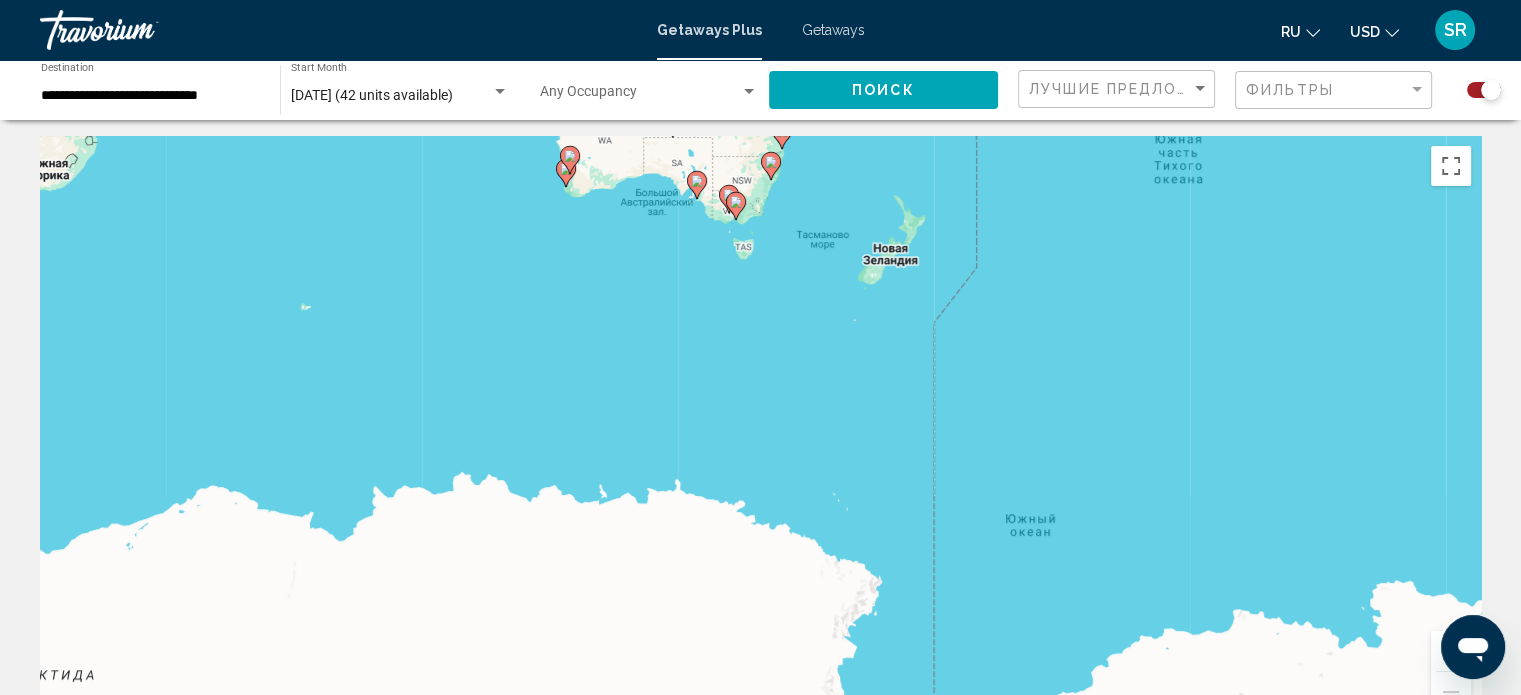 scroll, scrollTop: 0, scrollLeft: 0, axis: both 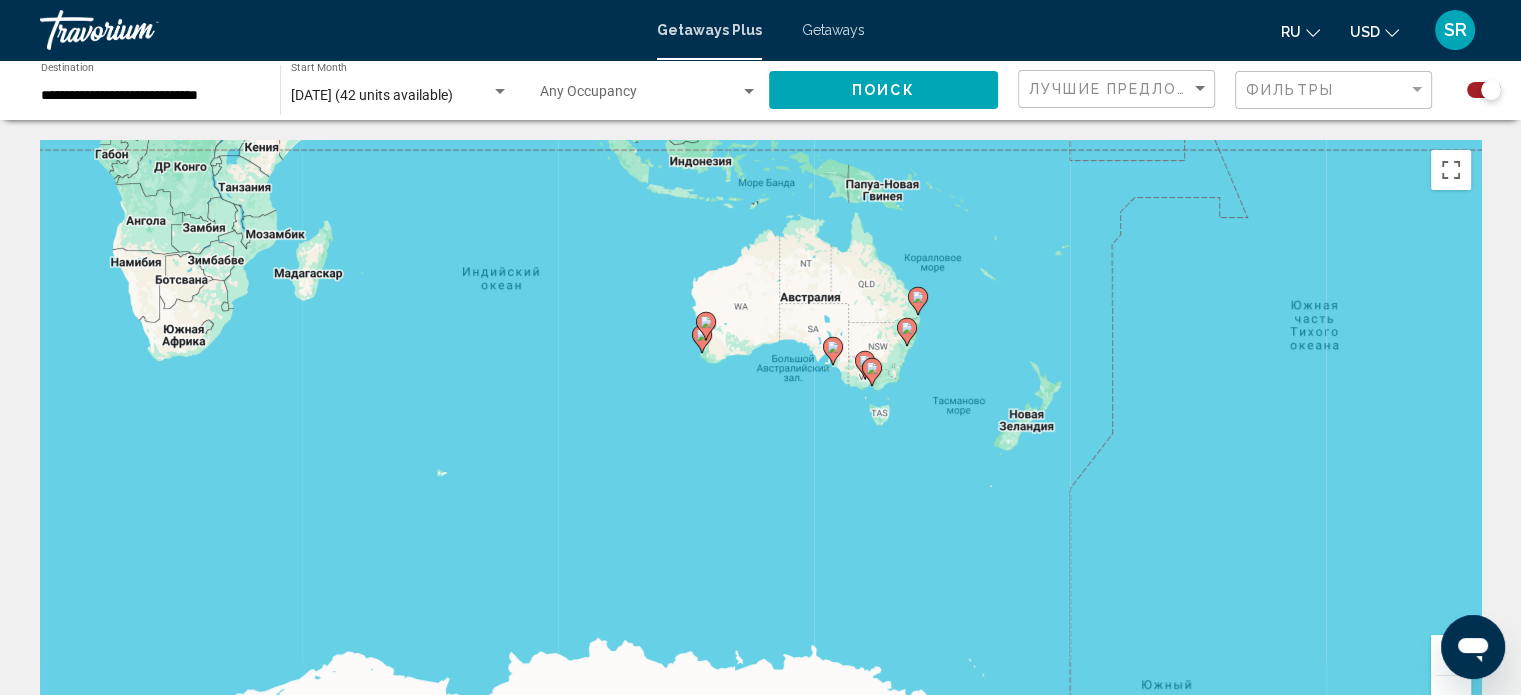 drag, startPoint x: 941, startPoint y: 362, endPoint x: 1027, endPoint y: 457, distance: 128.14445 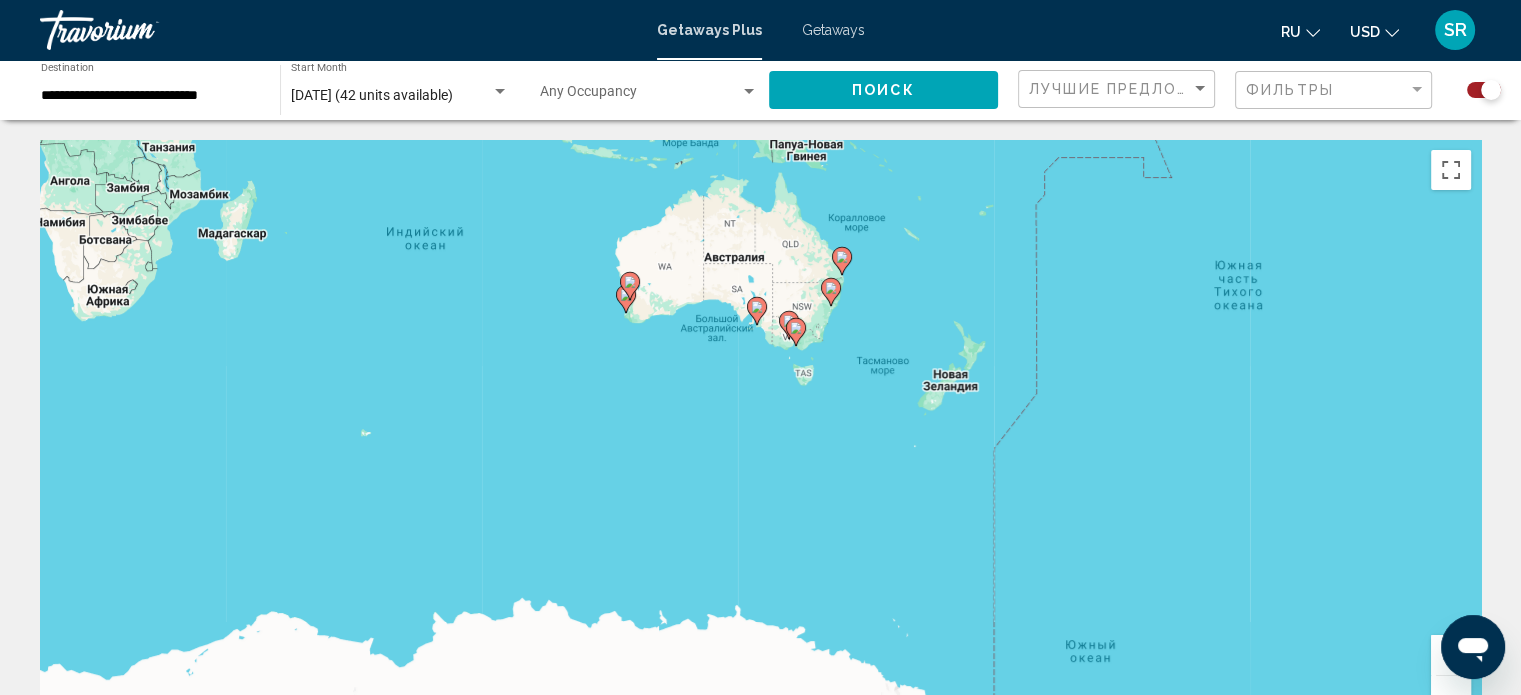 drag, startPoint x: 1154, startPoint y: 313, endPoint x: 1203, endPoint y: 495, distance: 188.48077 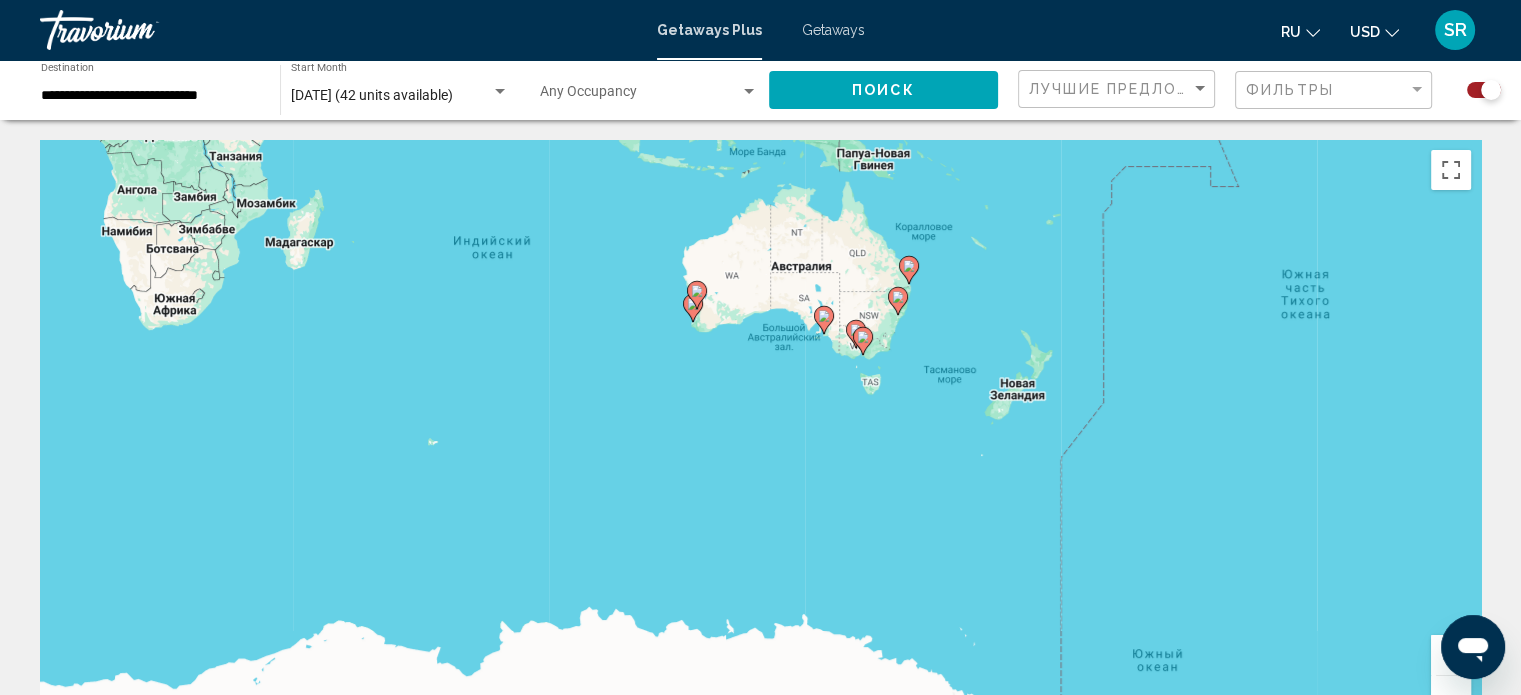 click at bounding box center (1451, 655) 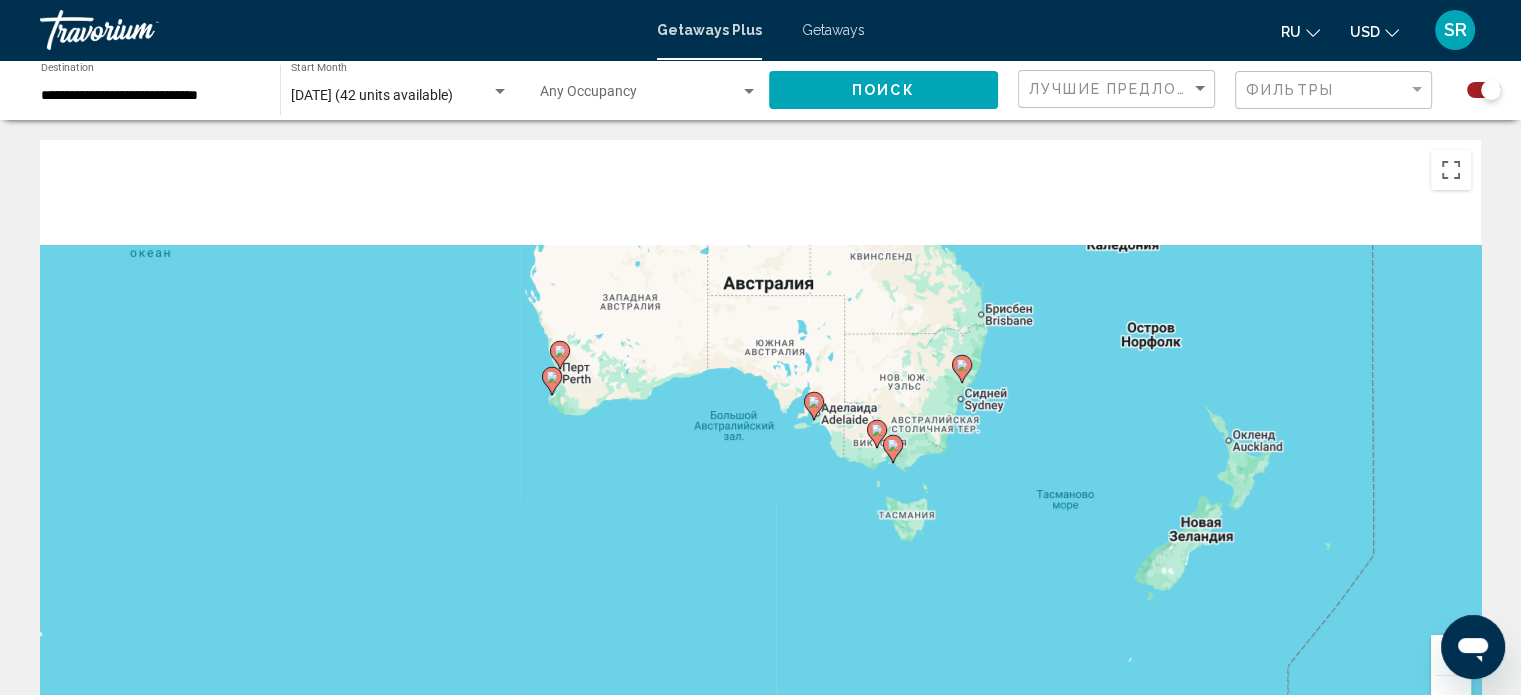 drag, startPoint x: 1145, startPoint y: 321, endPoint x: 1080, endPoint y: 541, distance: 229.4014 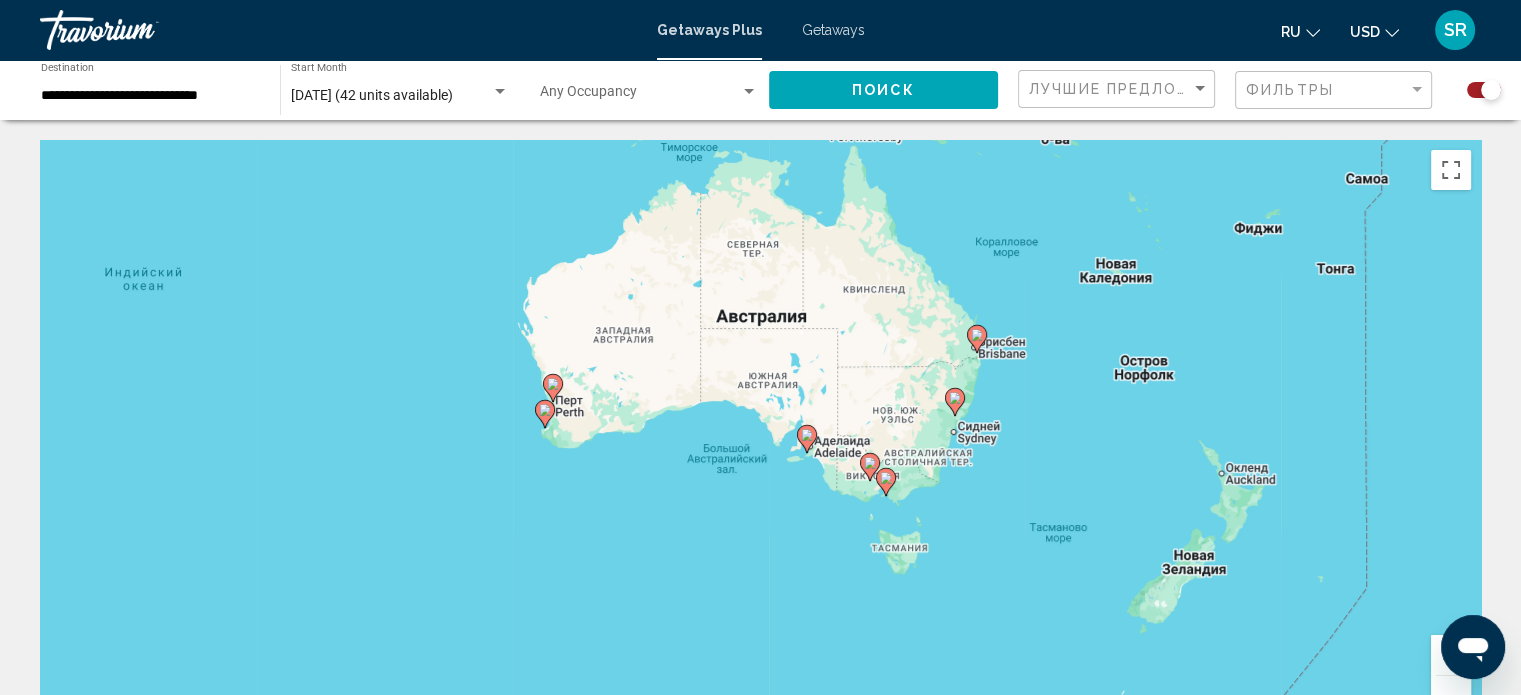 click at bounding box center (1451, 655) 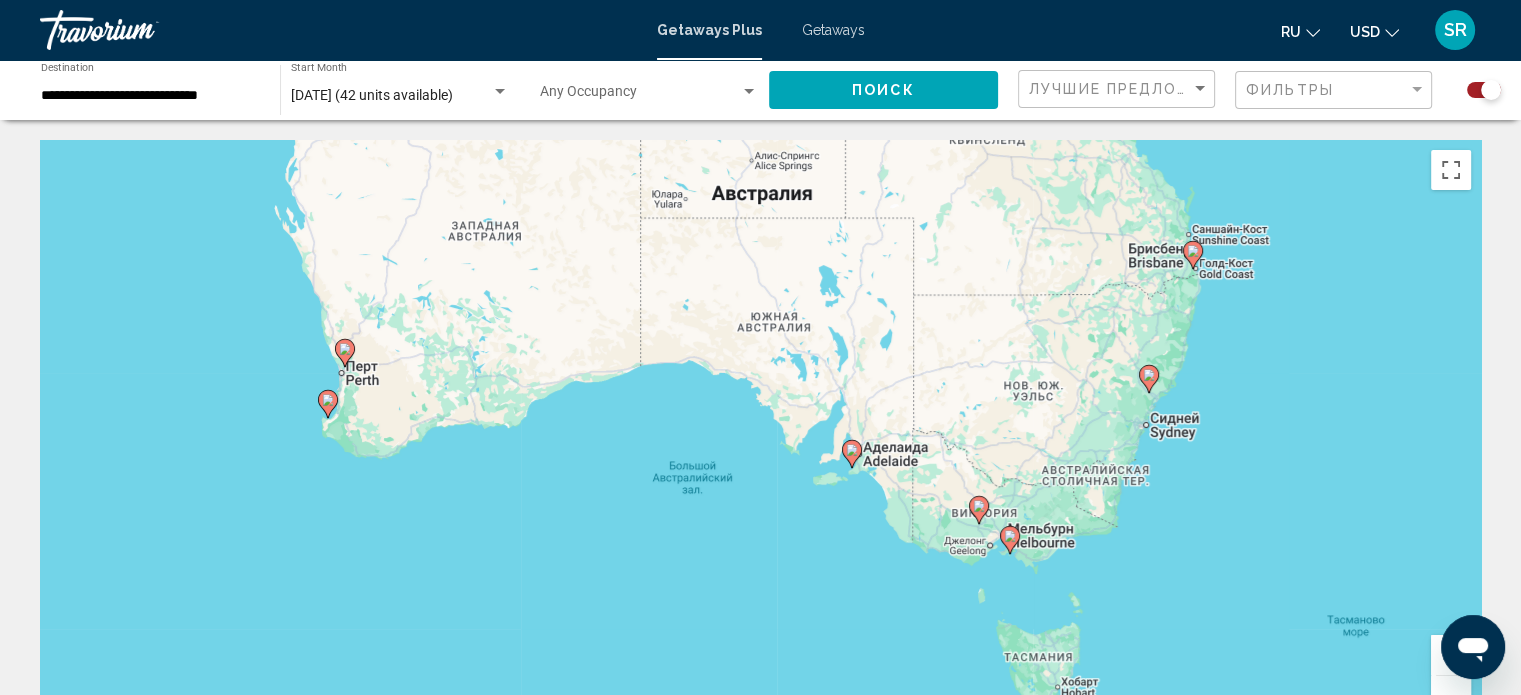 click at bounding box center [1451, 655] 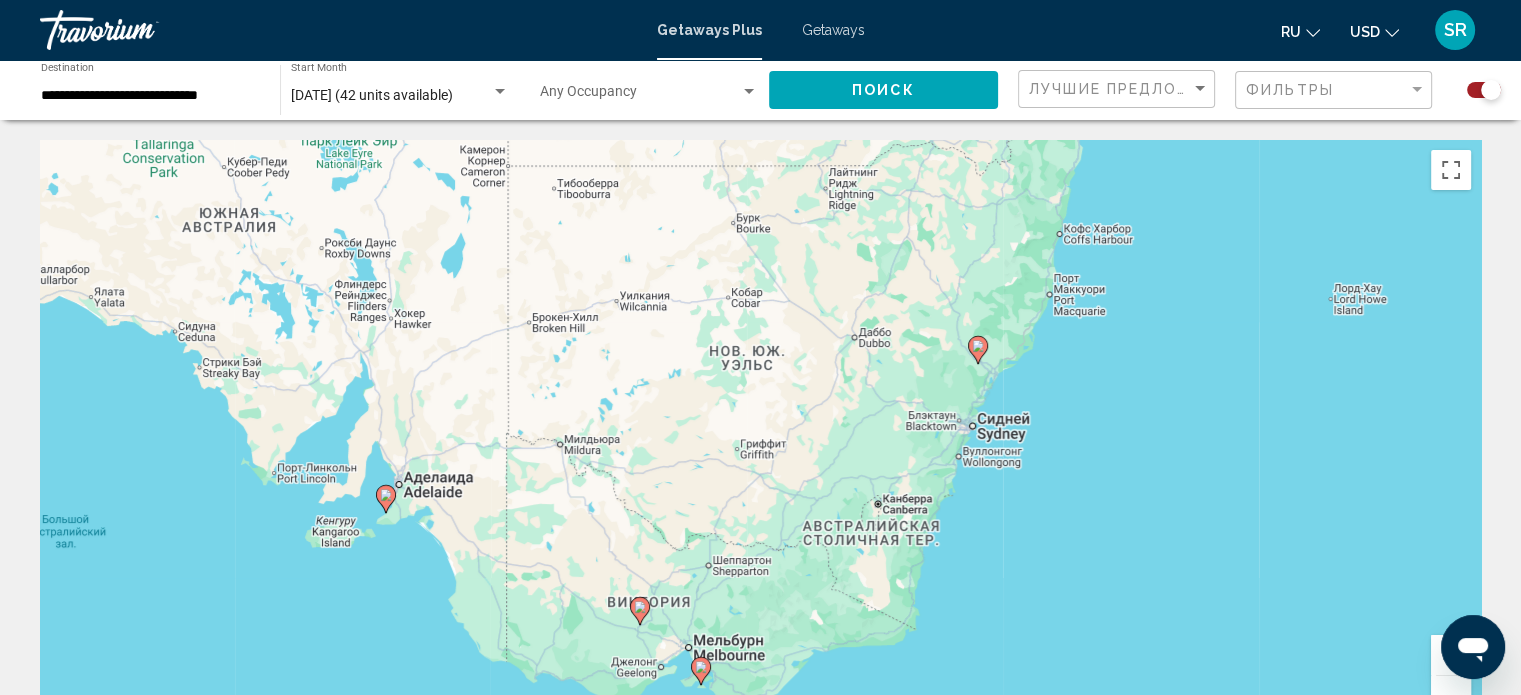 drag, startPoint x: 1168, startPoint y: 540, endPoint x: 778, endPoint y: 557, distance: 390.37033 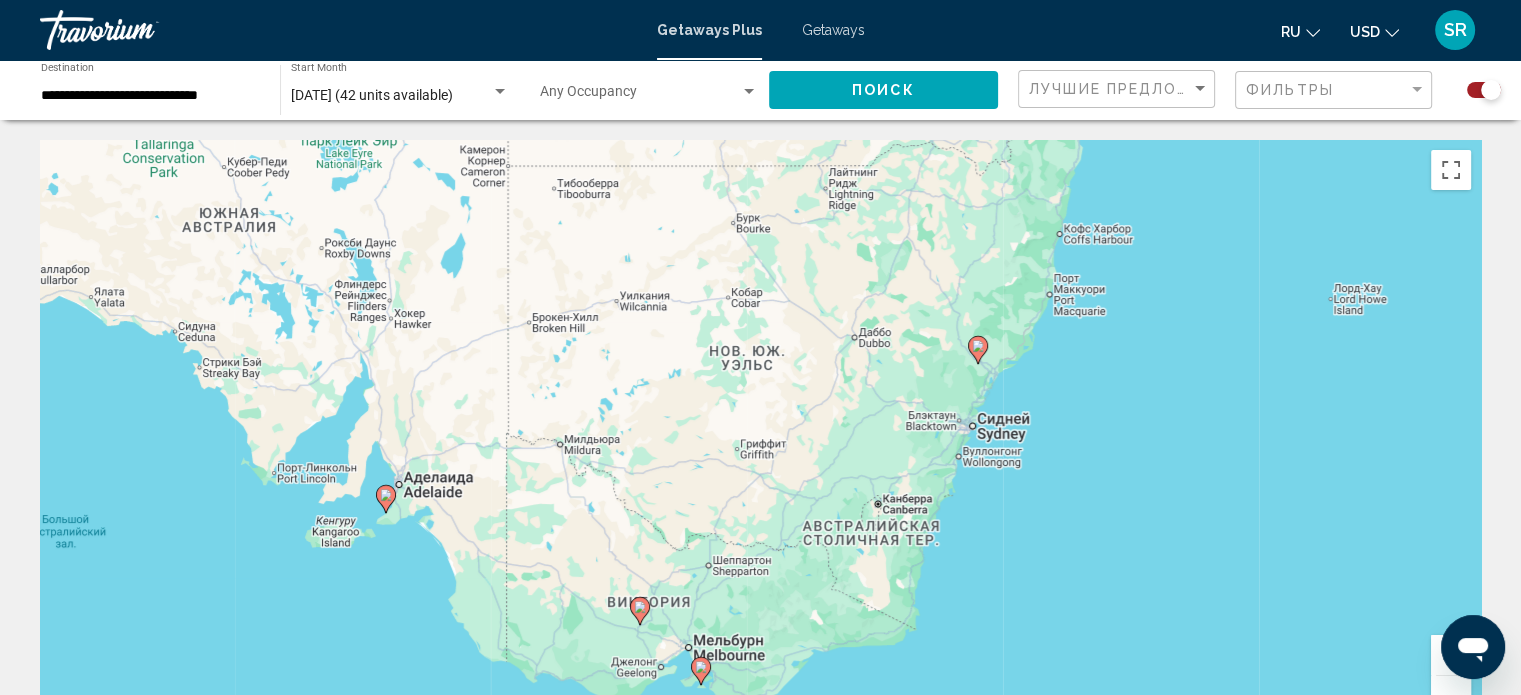 click 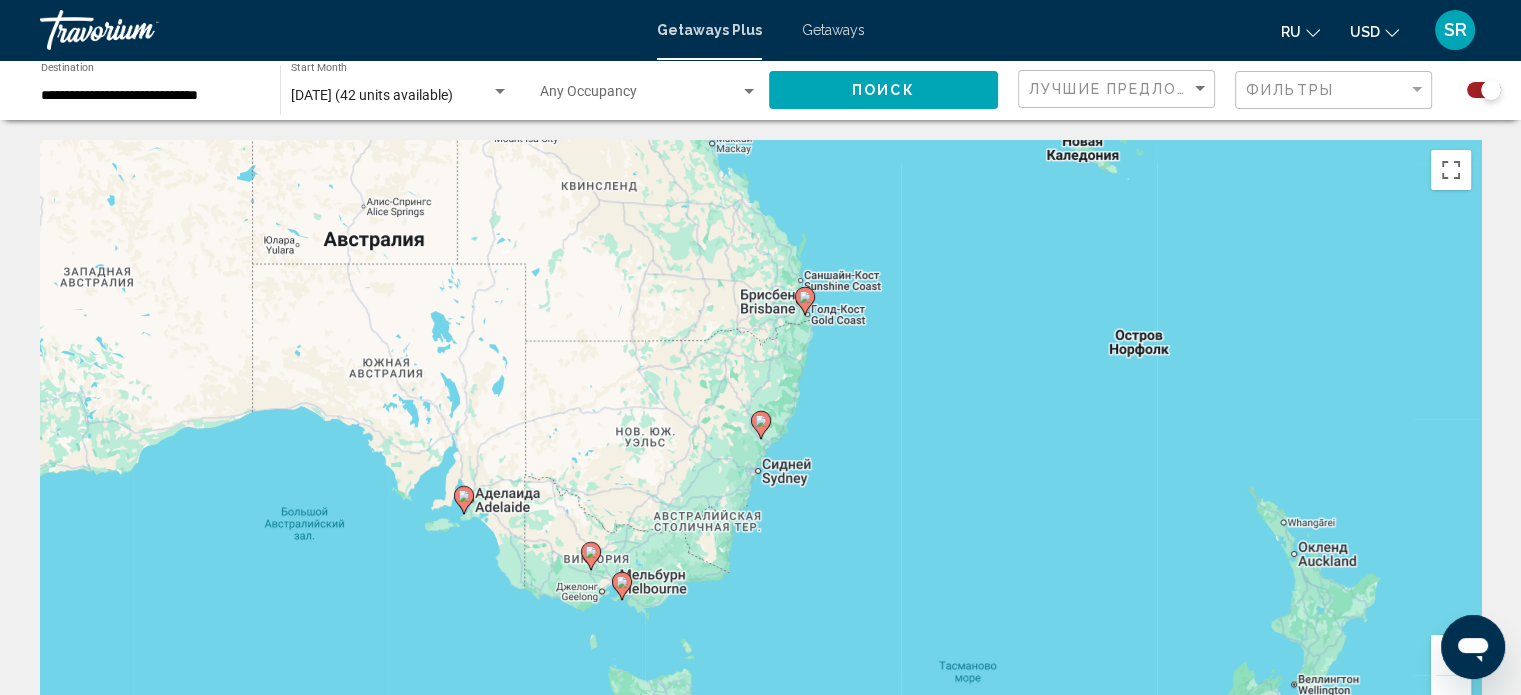click 